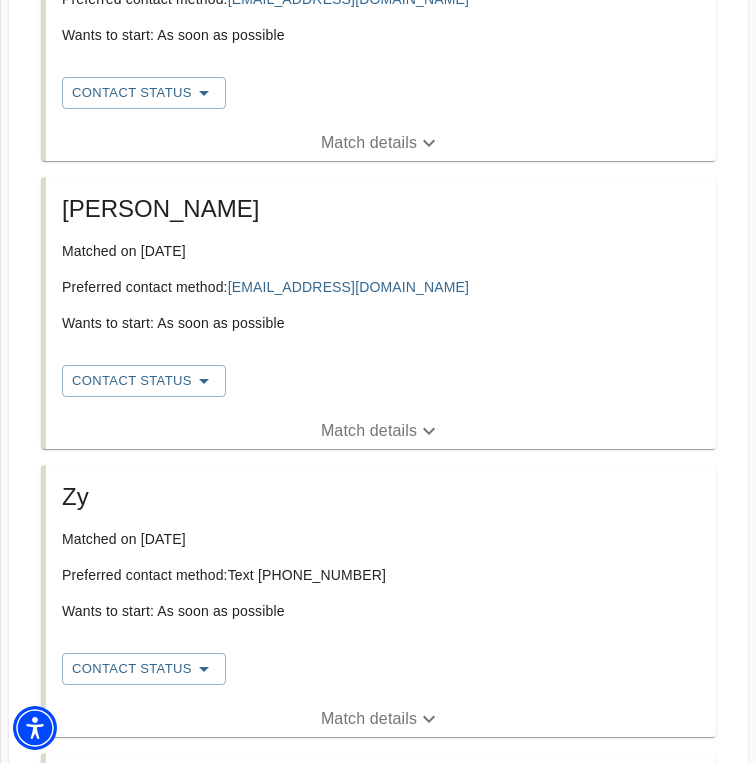 scroll, scrollTop: 574, scrollLeft: 0, axis: vertical 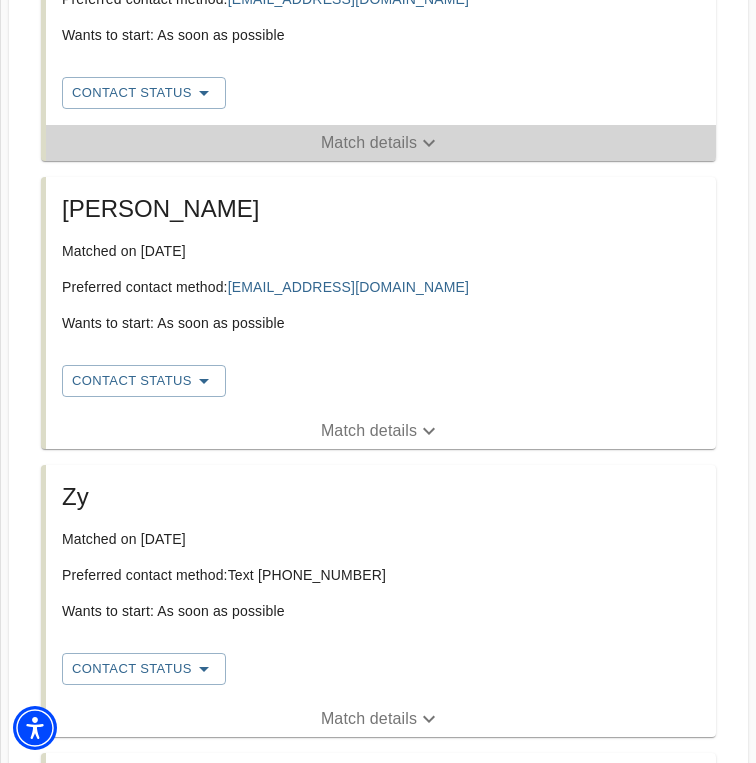 click on "Match details" at bounding box center (369, 143) 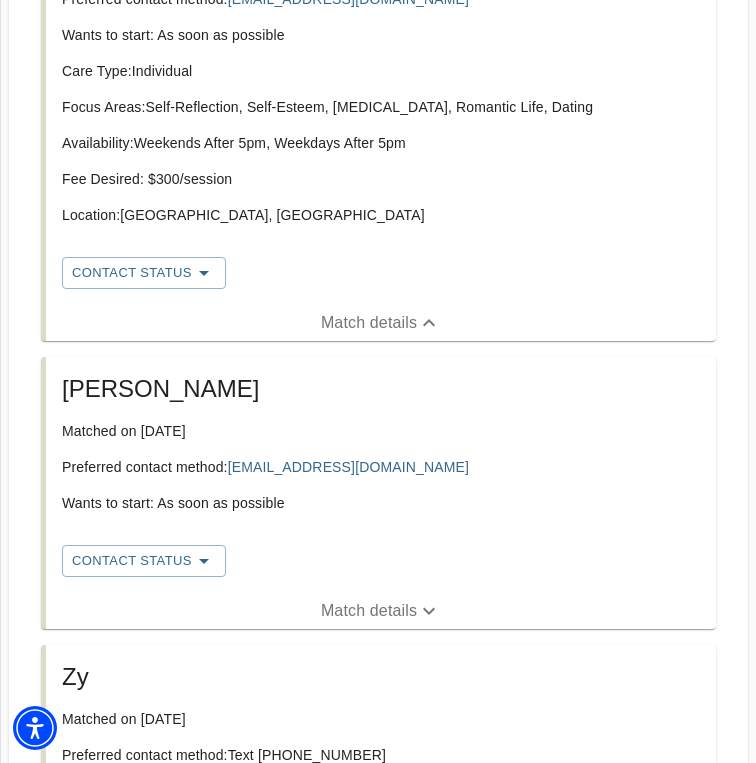 click on "Match details" at bounding box center (369, 611) 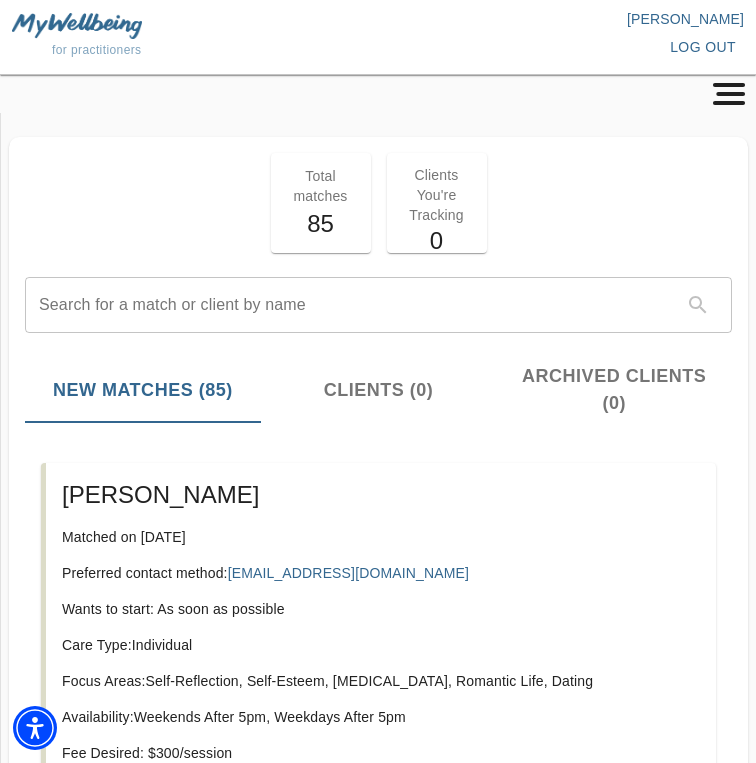 scroll, scrollTop: 0, scrollLeft: 0, axis: both 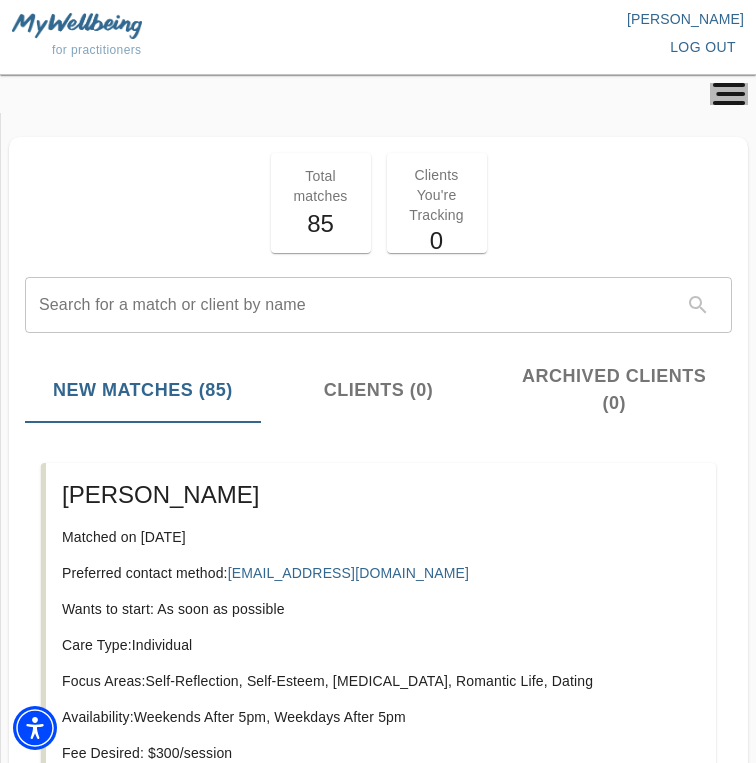 click 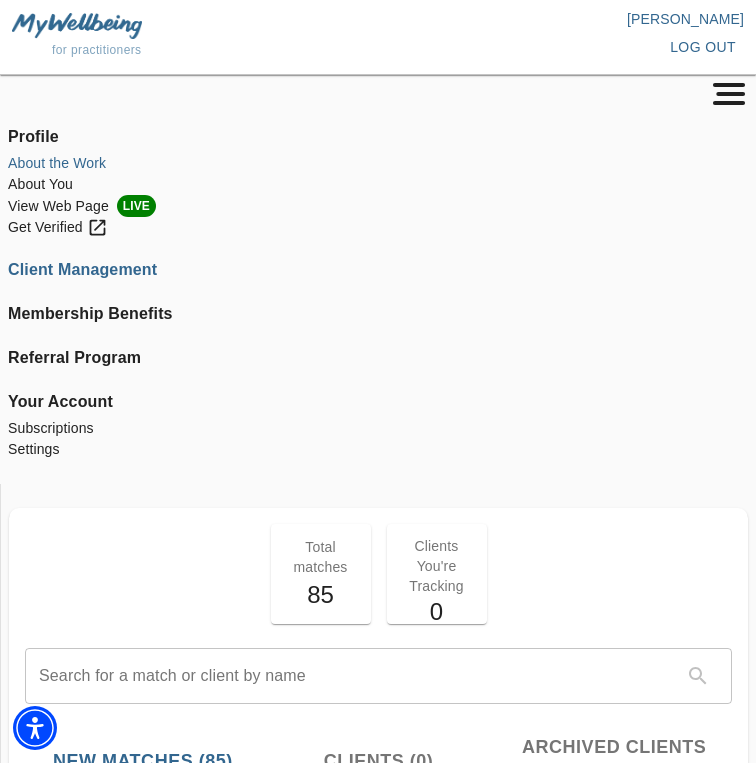 click on "About the Work" at bounding box center (378, 163) 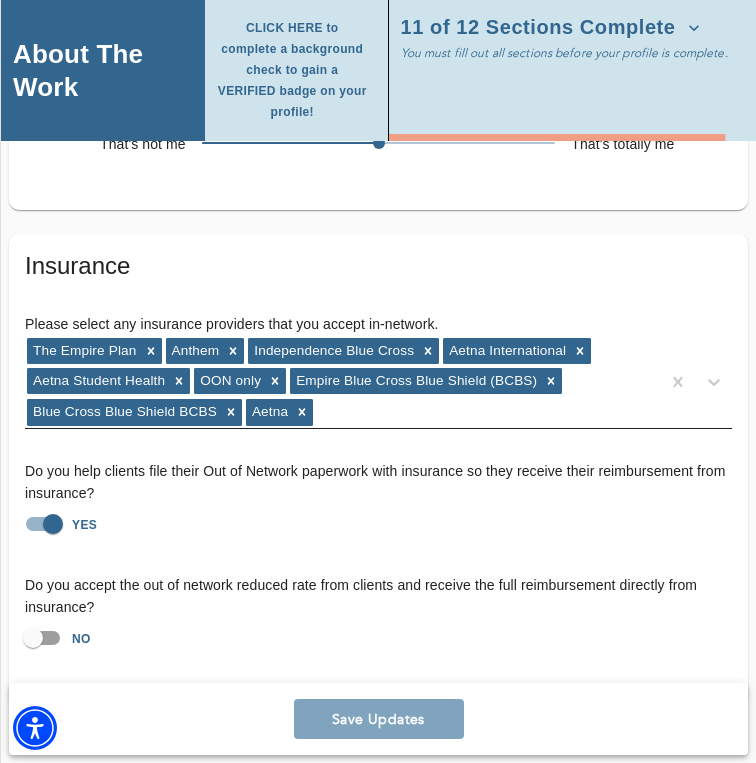 scroll, scrollTop: 5143, scrollLeft: 0, axis: vertical 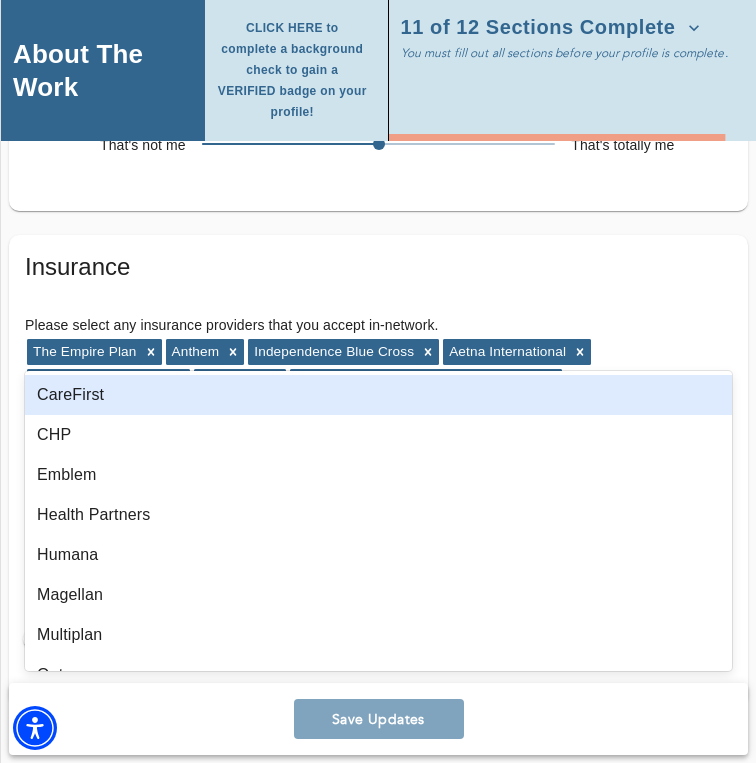 click on "The Empire Plan Anthem Independence Blue Cross Aetna International Aetna Student Health OON only Empire Blue Cross Blue Shield (BCBS) Blue Cross Blue Shield BCBS Aetna" at bounding box center (342, 383) 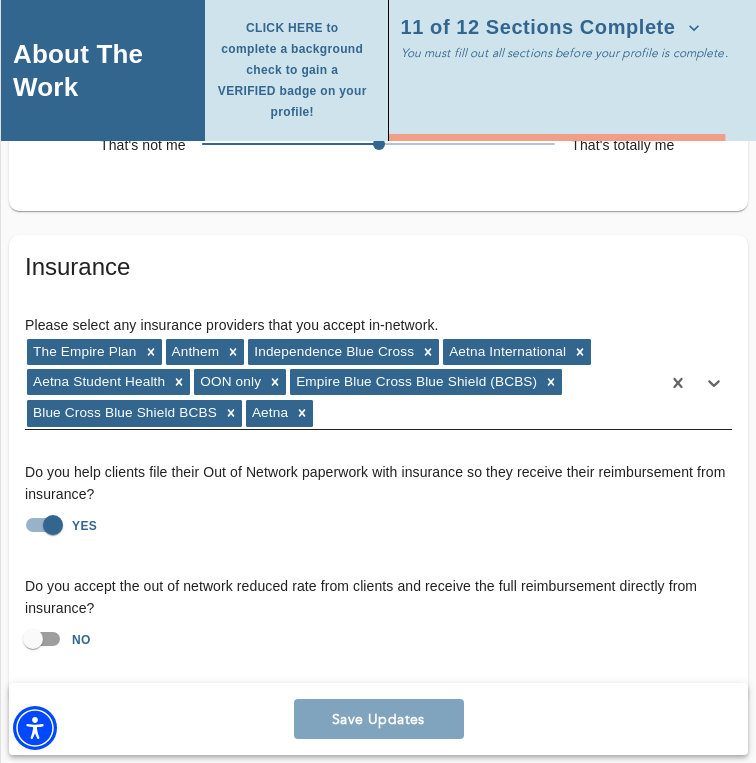 click on "The Empire Plan Anthem Independence Blue Cross Aetna International Aetna Student Health OON only Empire Blue Cross Blue Shield (BCBS) Blue Cross Blue Shield BCBS Aetna" at bounding box center [342, 383] 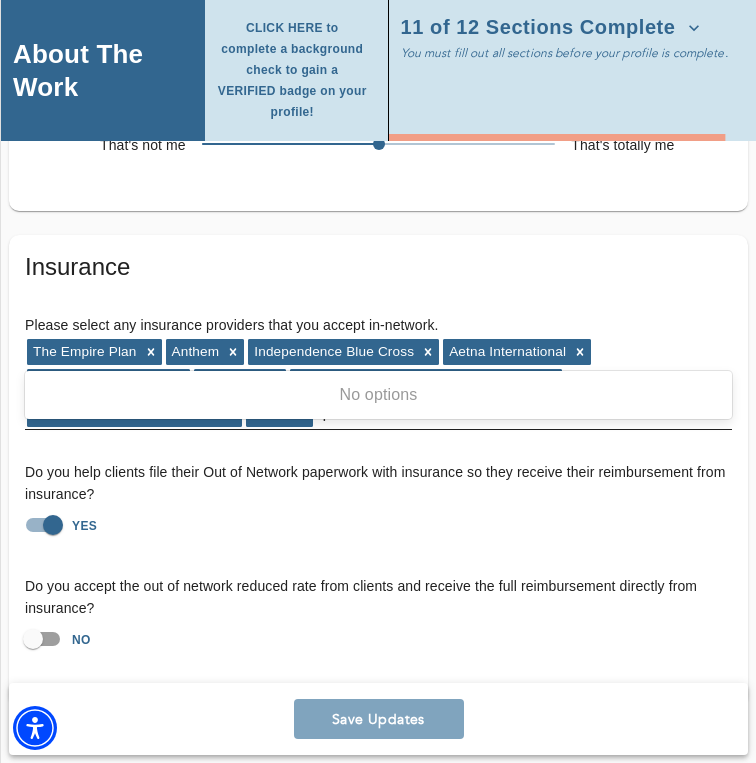 type on "q" 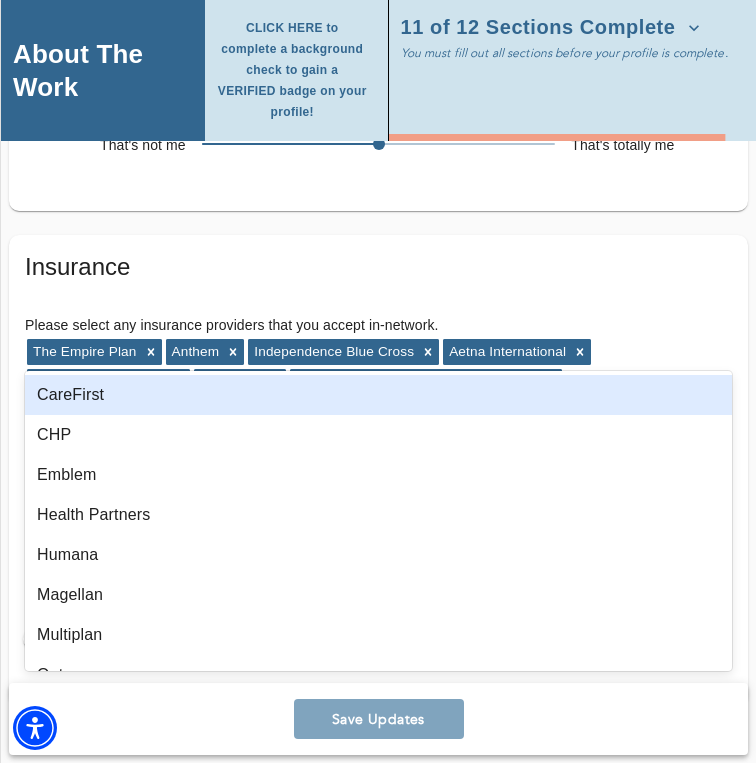 type on "Q" 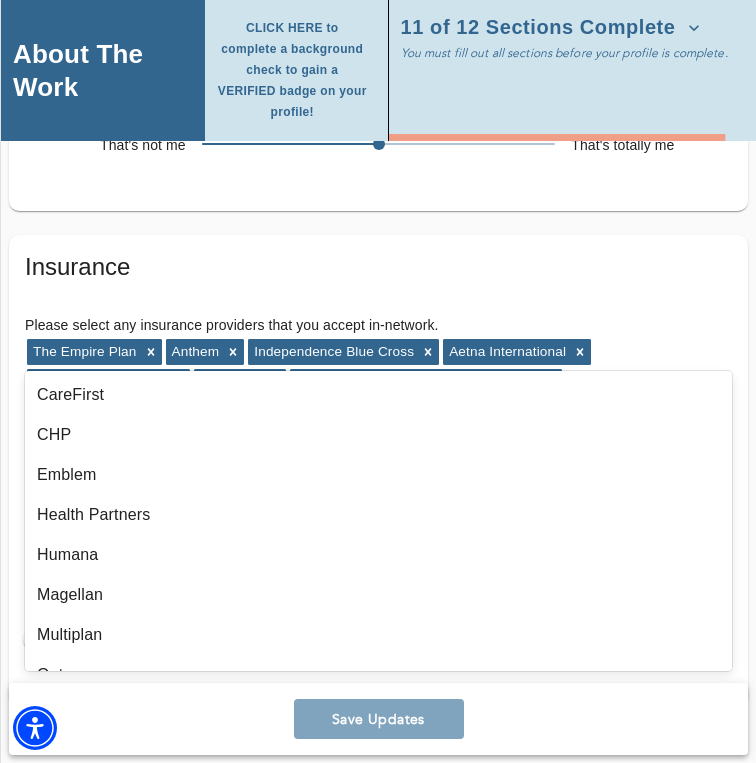 scroll, scrollTop: 0, scrollLeft: 0, axis: both 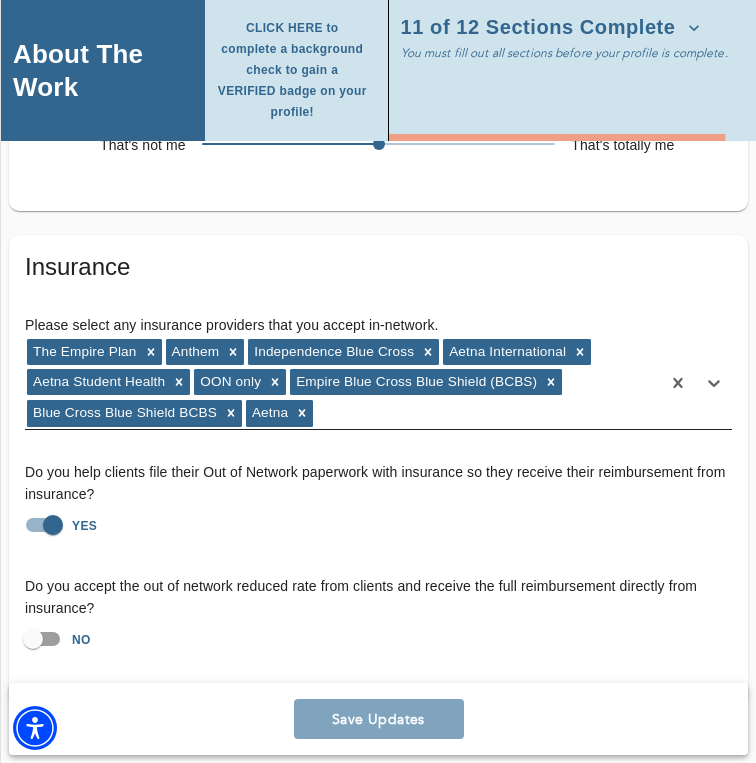 click on "The Empire Plan Anthem Independence Blue Cross Aetna International Aetna Student Health OON only Empire Blue Cross Blue Shield (BCBS) Blue Cross Blue Shield BCBS Aetna" at bounding box center [342, 383] 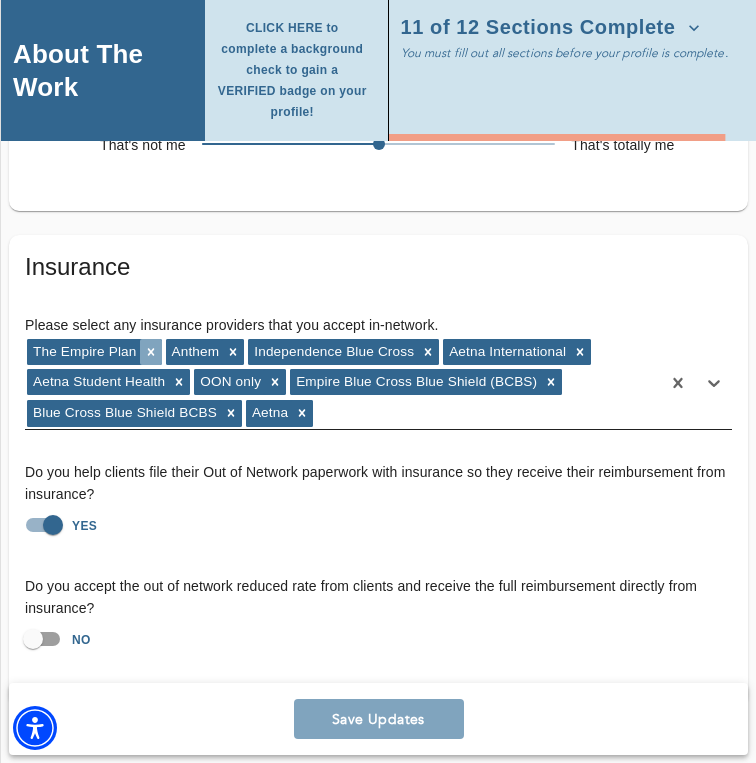 click 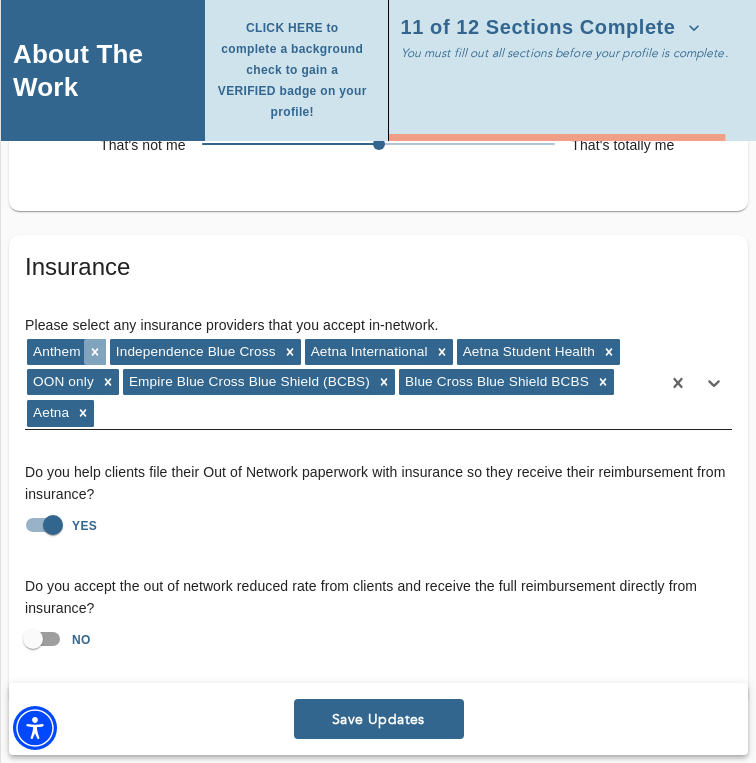 click 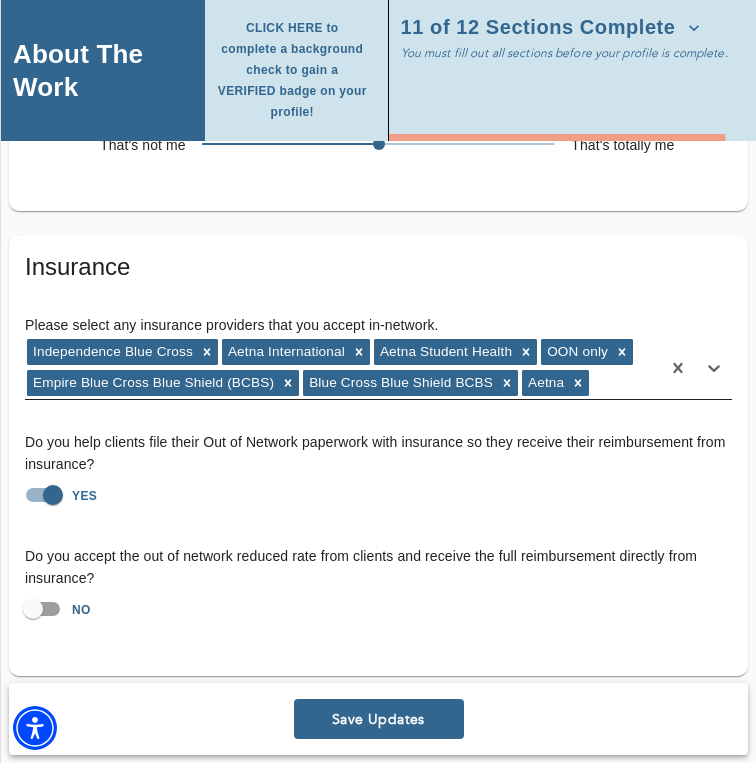 scroll, scrollTop: 5113, scrollLeft: 0, axis: vertical 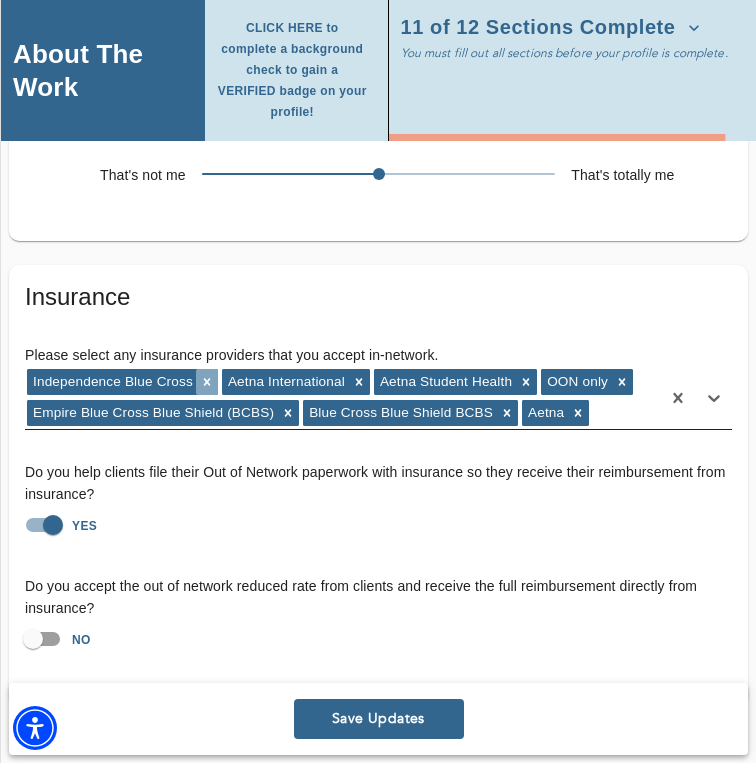 click 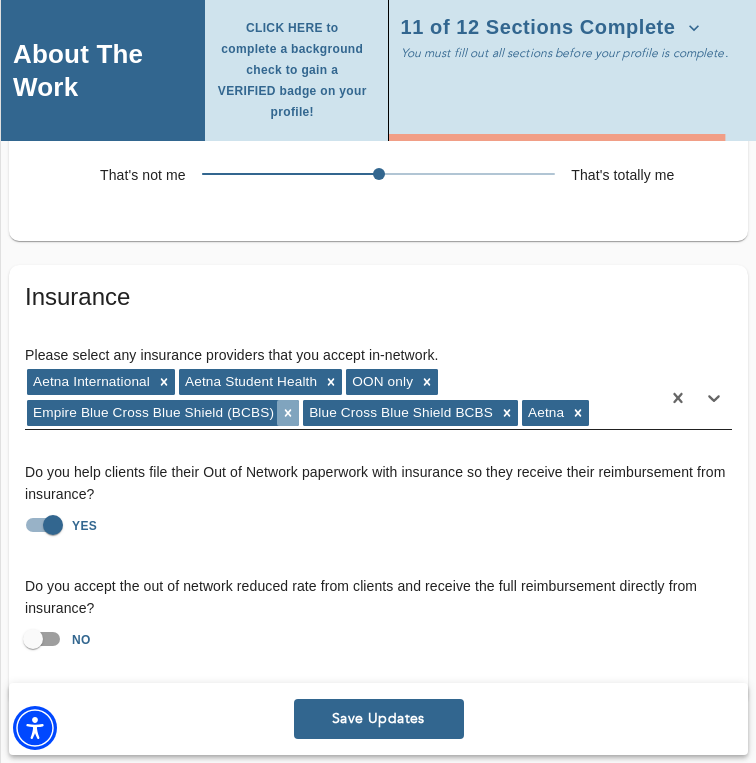 click 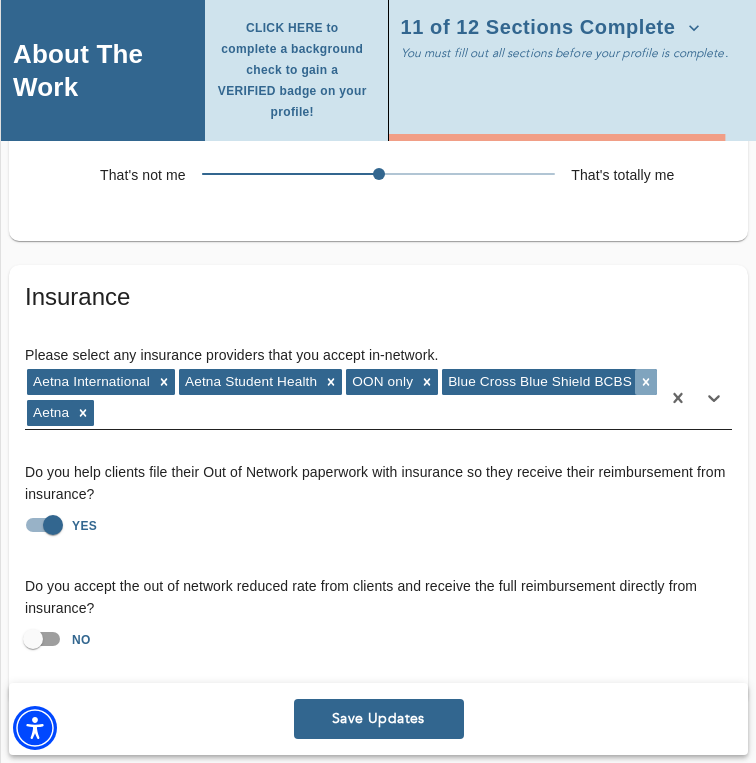 click 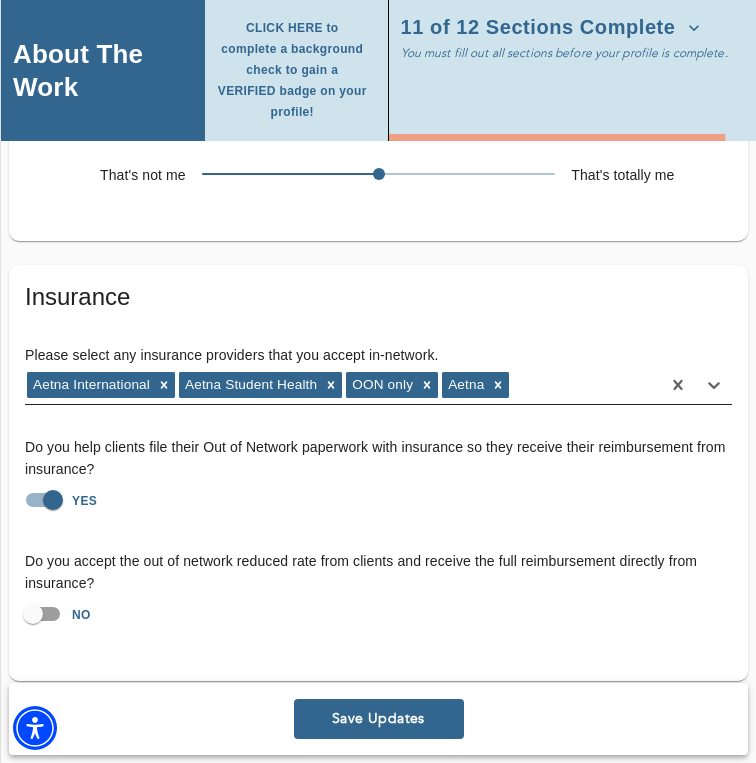 scroll, scrollTop: 5088, scrollLeft: 0, axis: vertical 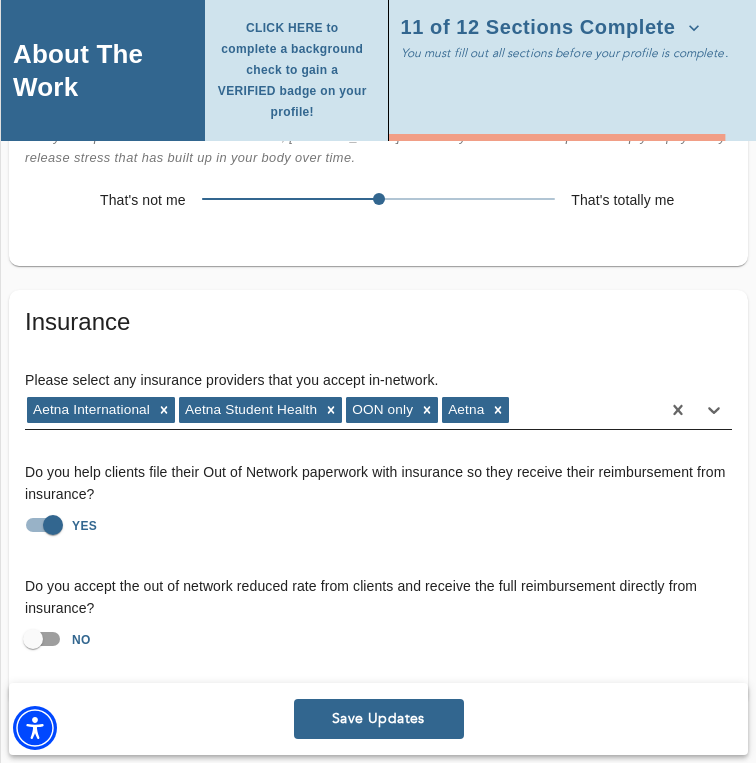 click on "Aetna International Aetna Student Health OON only Aetna" at bounding box center (342, 410) 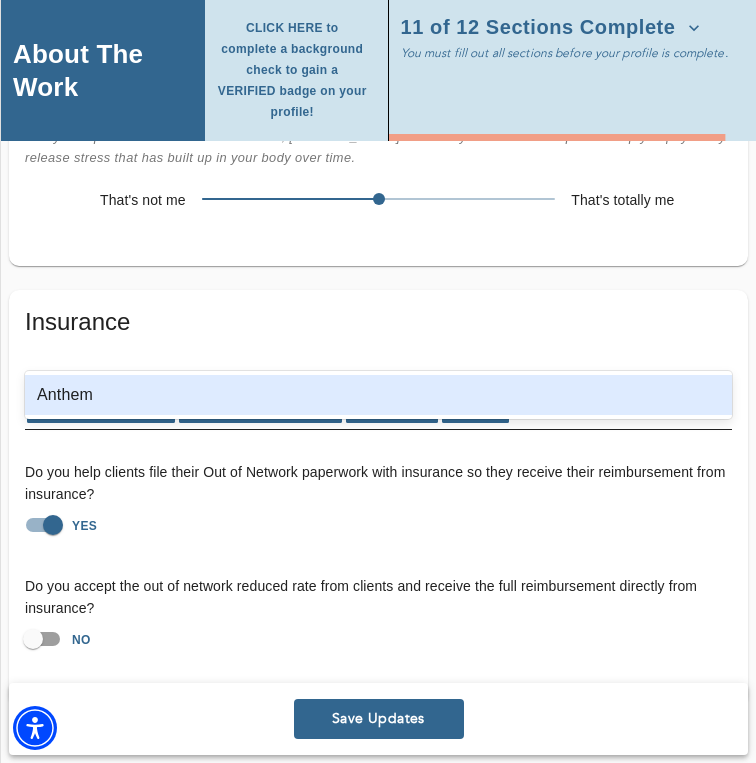 type on "anthem" 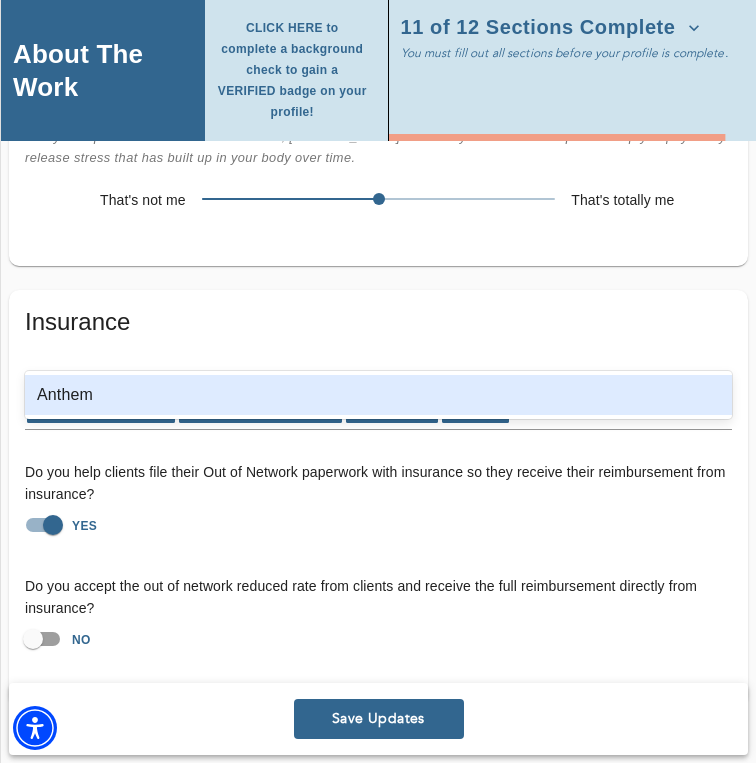 click on "Anthem" at bounding box center [378, 395] 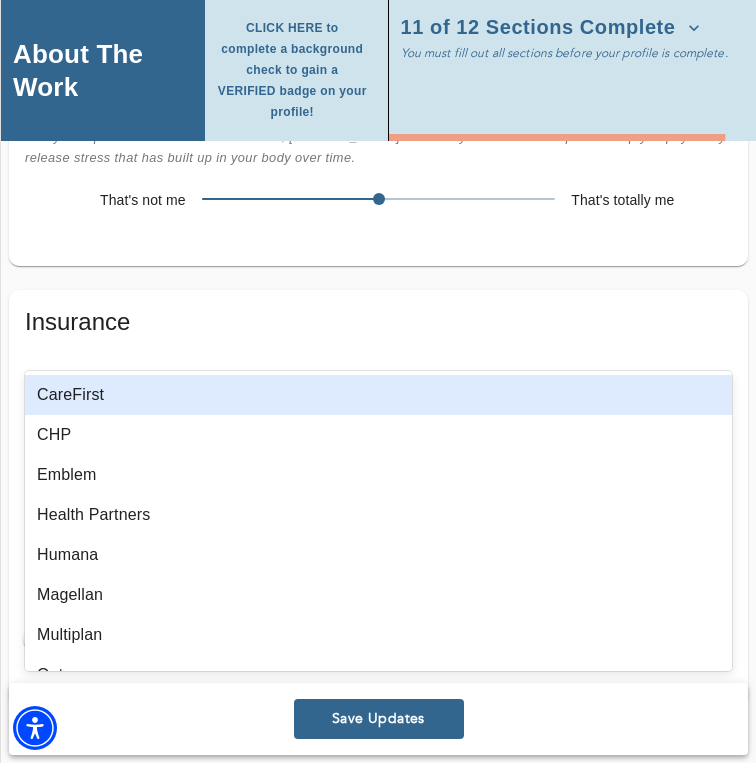 click on "Insurance Please select any insurance providers that you accept in-network.   option Anthem, selected.    option CareFirst focused, 2 of 66. 61 results available. Use Up and Down to choose options, press Enter to select the currently focused option, press Escape to exit the menu, press Tab to select the option and exit the menu. Aetna International Aetna Student Health OON only Aetna Anthem CareFirst CHP Emblem Health Partners Humana Magellan Multiplan Optum Americhoice MVP Union Labor Life (Local 813) New York Presbyterian Community Health Plan Value Options Affinity HealthPlus Oxford Blue Cross Blue Shield BCBS Wellcare Medicaid Fidelis Oscar Healthfirst Emblem Health HIP MetroPlus The Empire Plan GHI Beacon Neighborhood Health Plan Amida Care Medicare United / Oxford Cigna Wellfleet UMR Americorp Harvard Pilgram Student Resources Northwell Health All Savers Insurance Company Allways Health Partners Golden Rule Insurance Company Humana Student Resources Meritain United Healthcare Shared Services Allied NO" at bounding box center [378, 498] 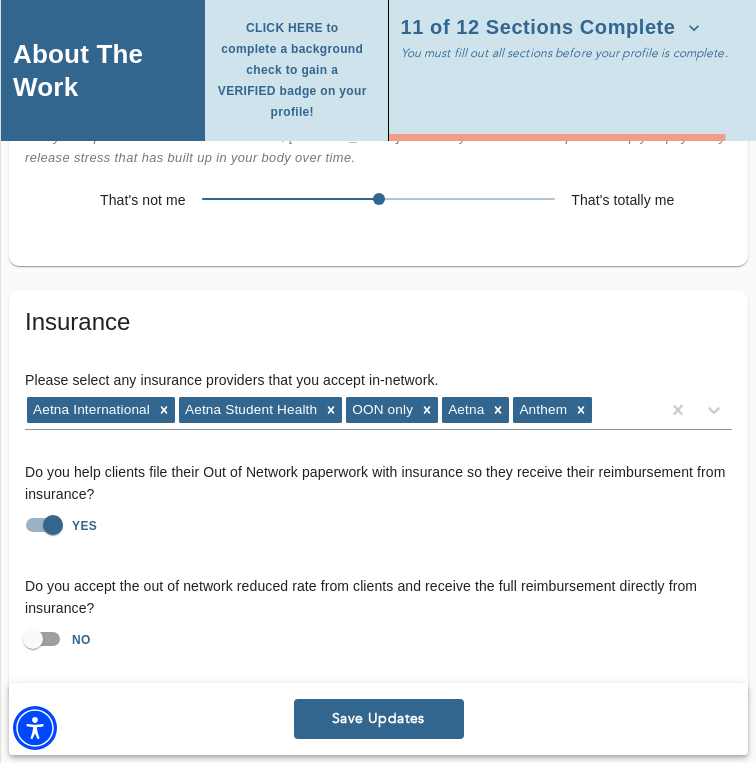 click on "Save Updates" at bounding box center (379, 719) 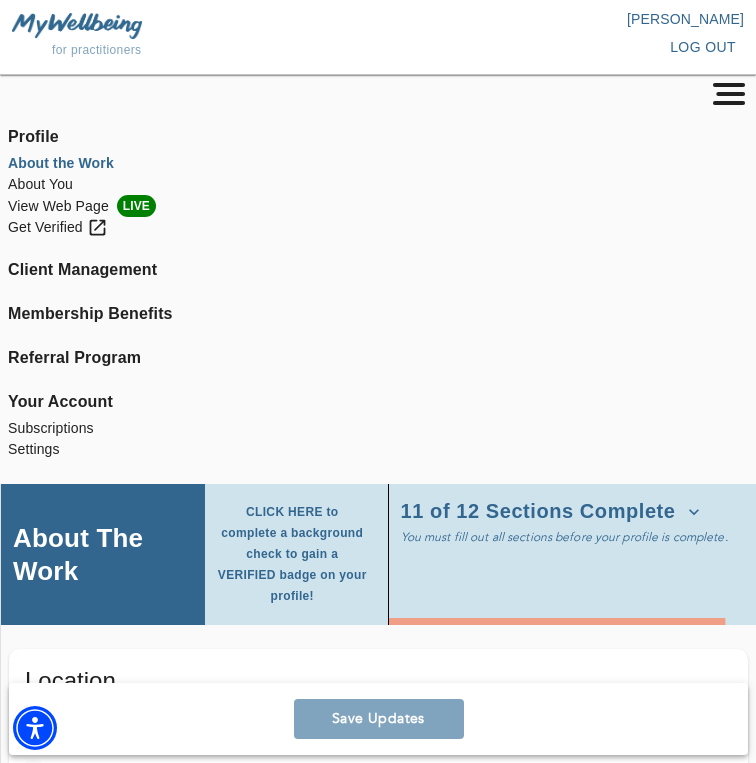 scroll, scrollTop: 0, scrollLeft: 0, axis: both 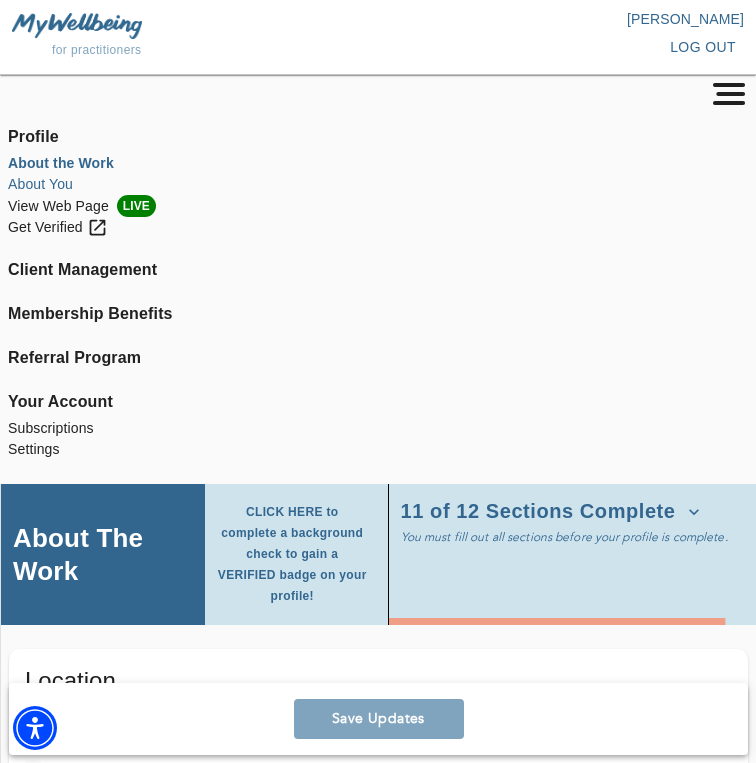 click on "About You" at bounding box center (378, 184) 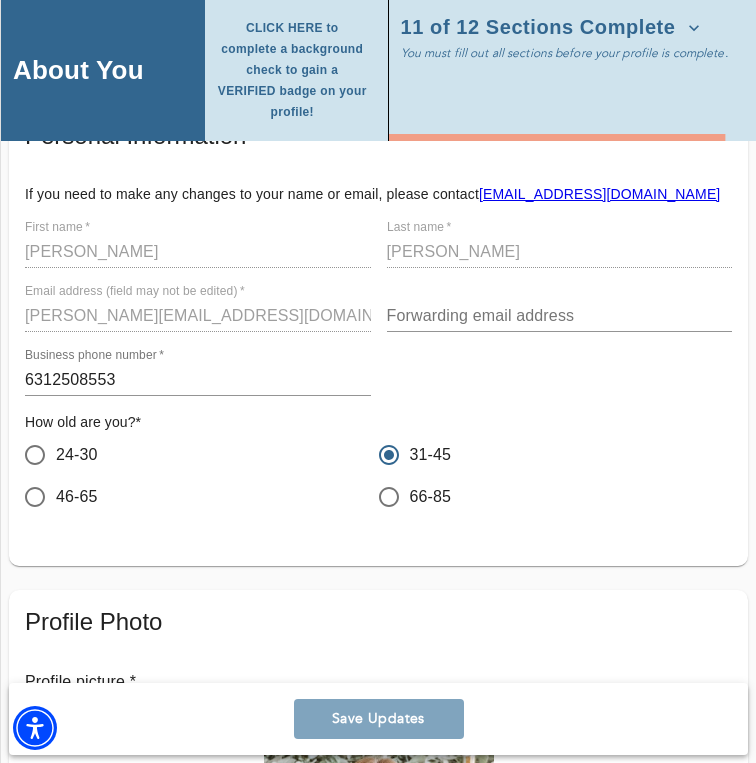 scroll, scrollTop: 545, scrollLeft: 0, axis: vertical 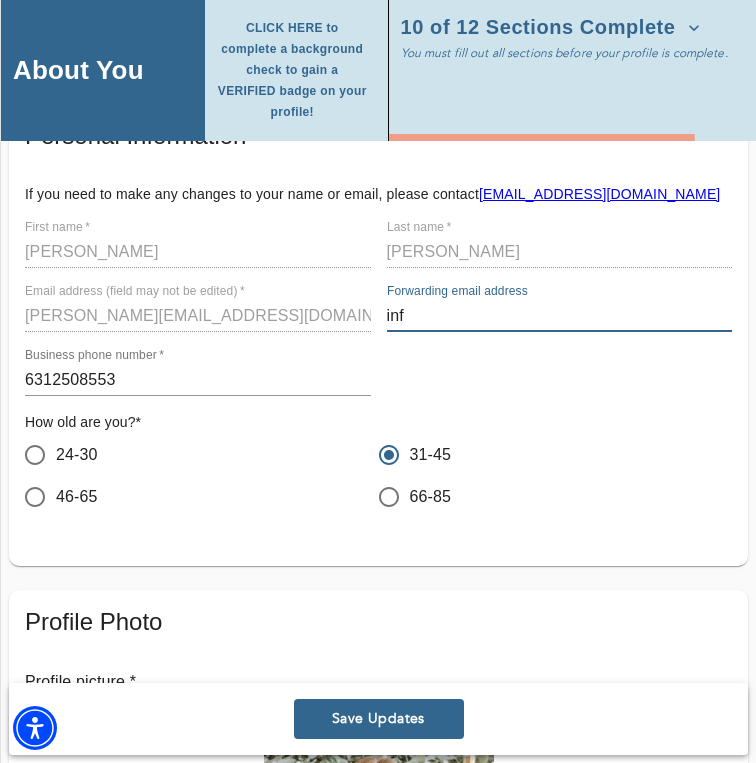 type on "info" 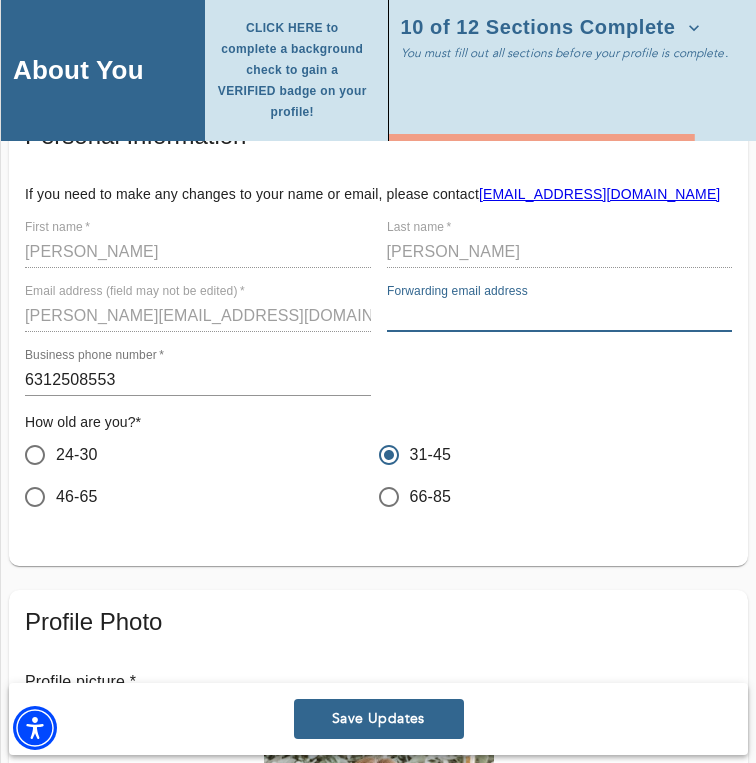 type on "[EMAIL_ADDRESS][DOMAIN_NAME]" 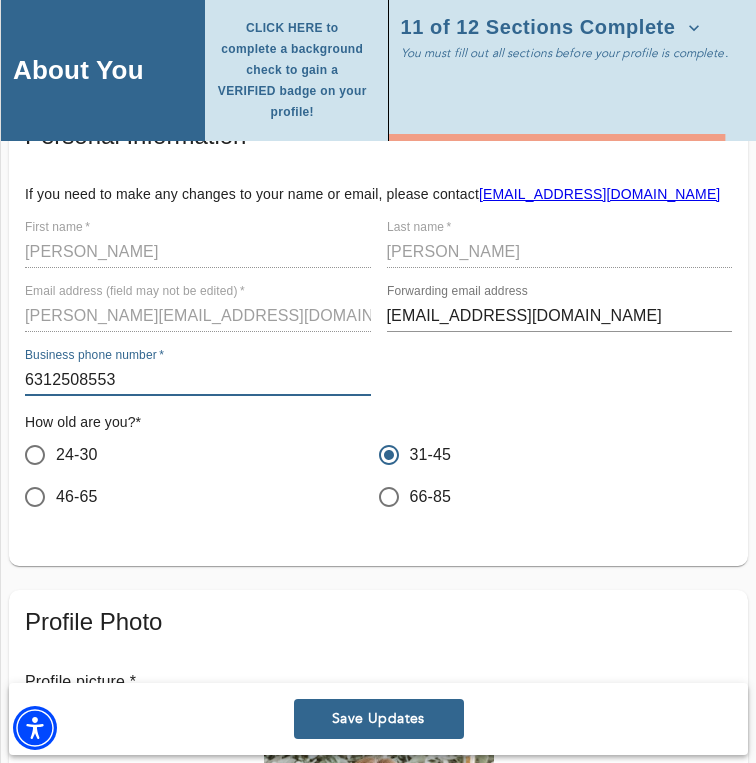 click on "6312508553" at bounding box center [198, 380] 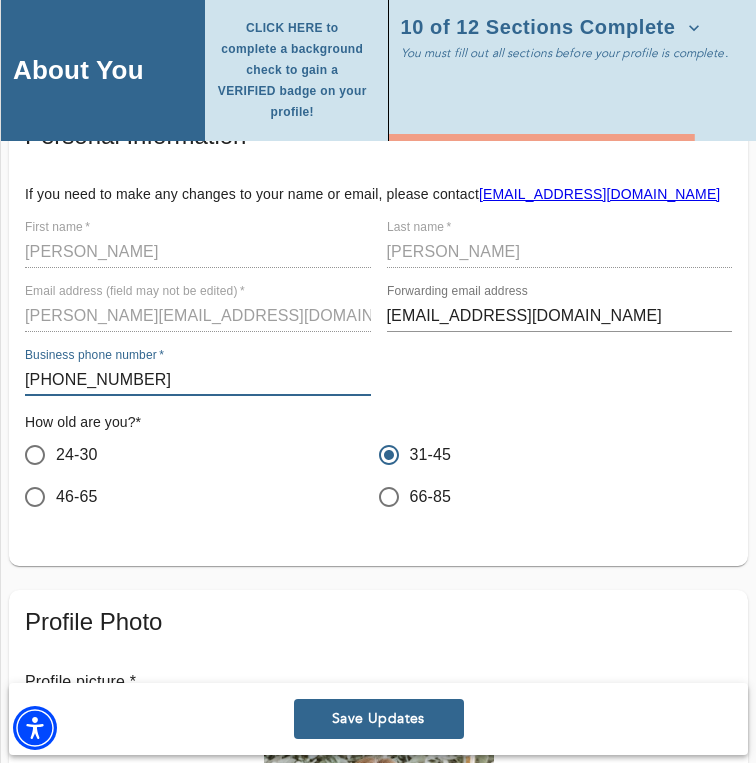 drag, startPoint x: 99, startPoint y: 378, endPoint x: 118, endPoint y: 409, distance: 36.359318 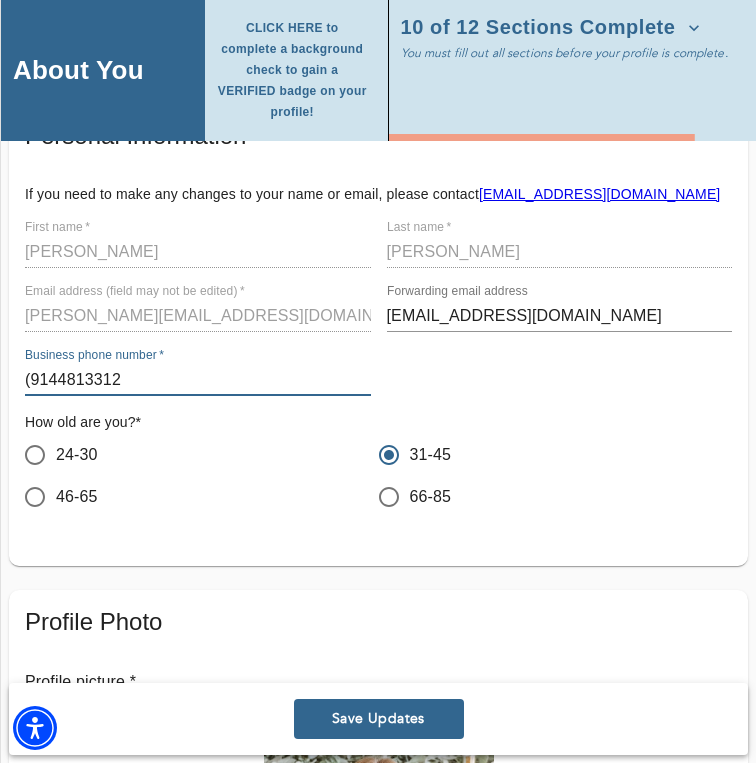 click on "(9144813312‬" at bounding box center [198, 380] 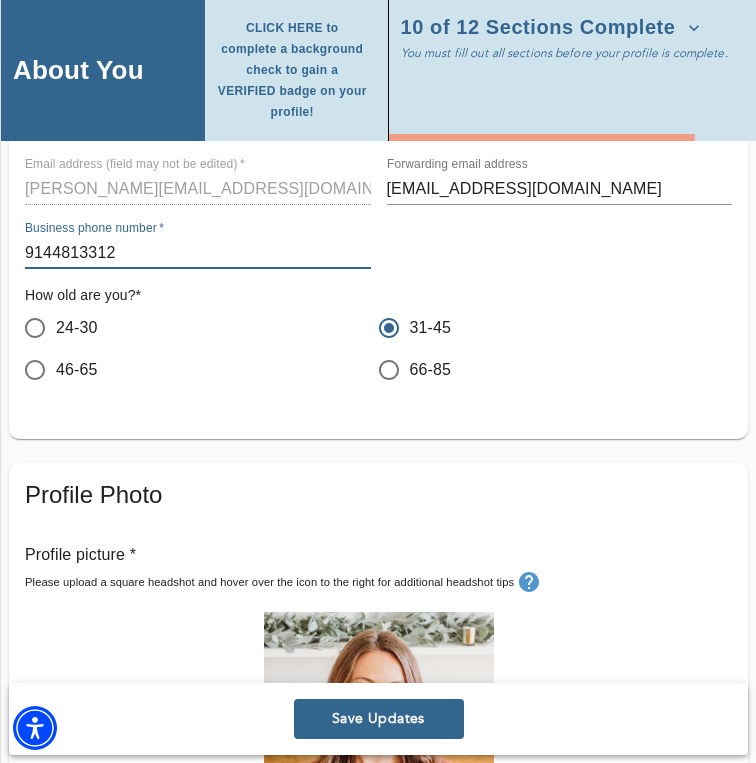 scroll, scrollTop: 672, scrollLeft: 0, axis: vertical 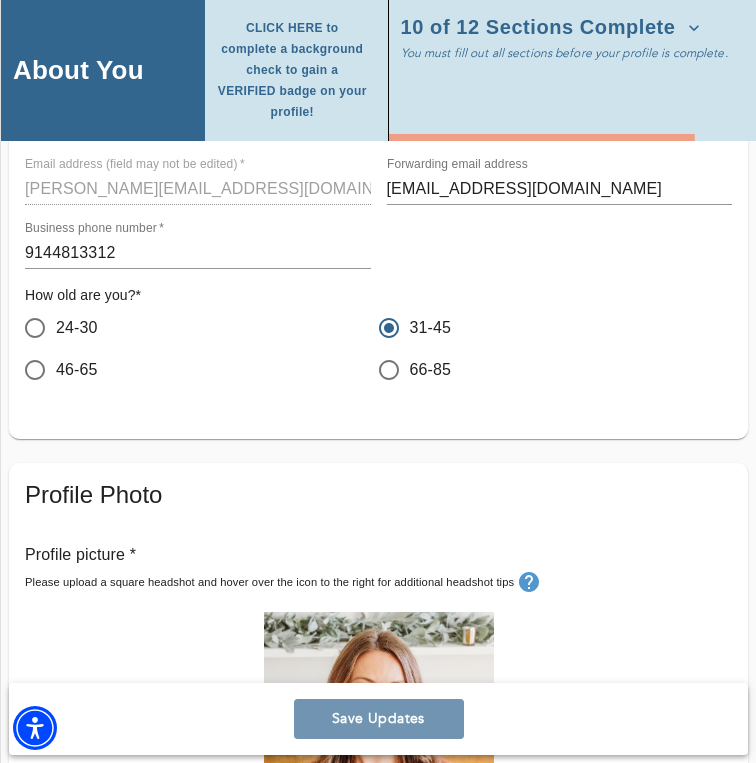 click on "Save Updates" at bounding box center (379, 719) 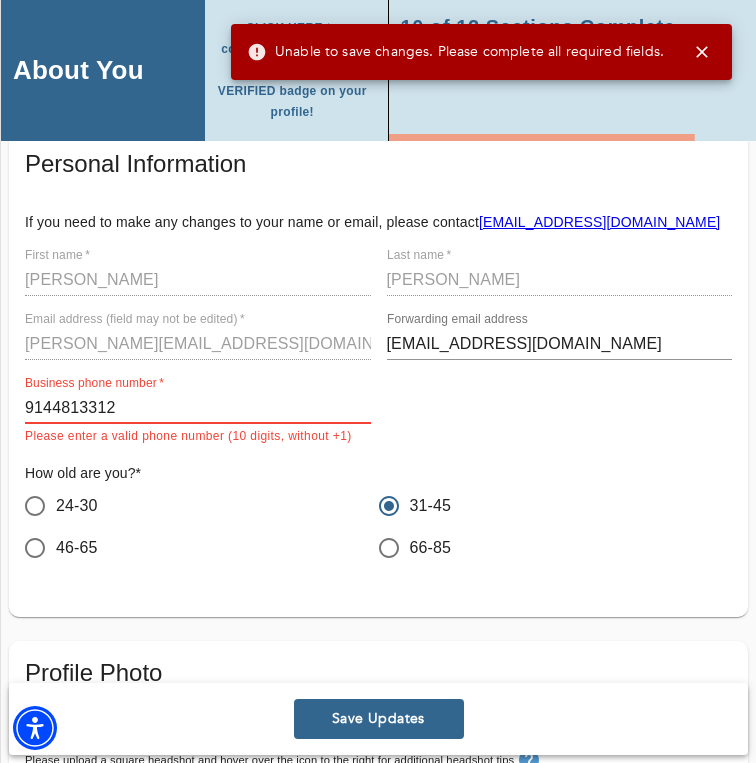 scroll, scrollTop: 508, scrollLeft: 0, axis: vertical 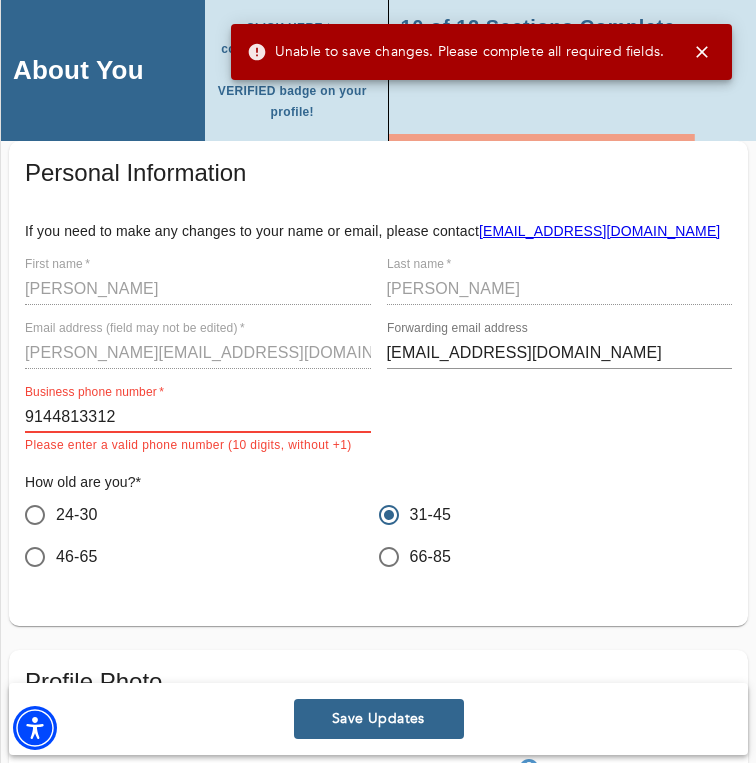 click on "9144813312‬" at bounding box center (198, 417) 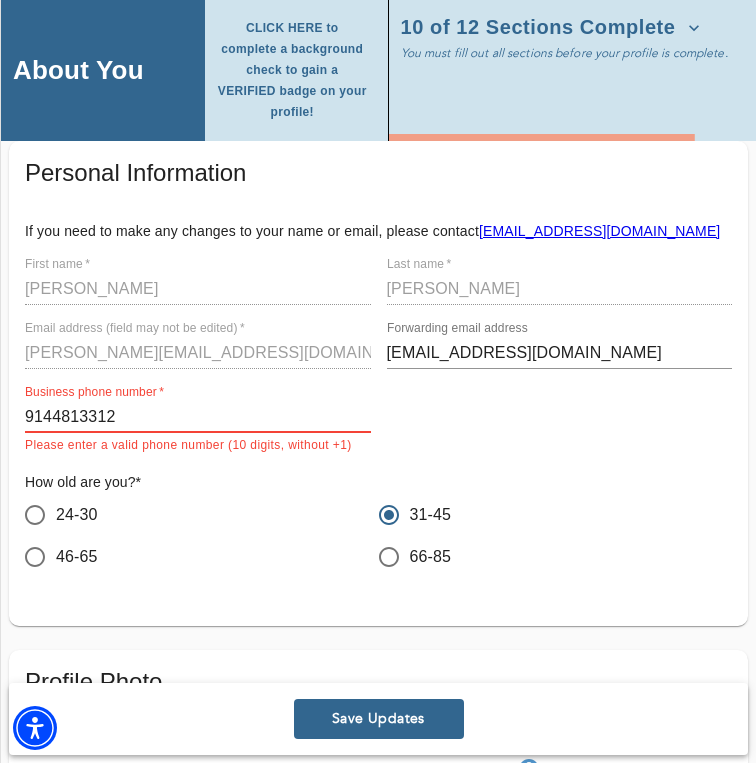 click on "9144813312‬" at bounding box center (198, 417) 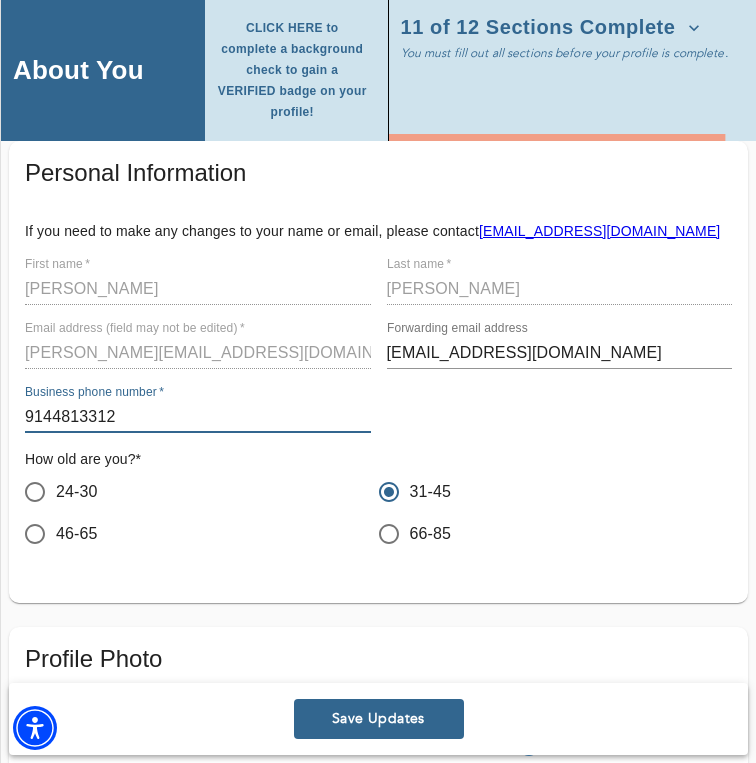 type on "9144813312" 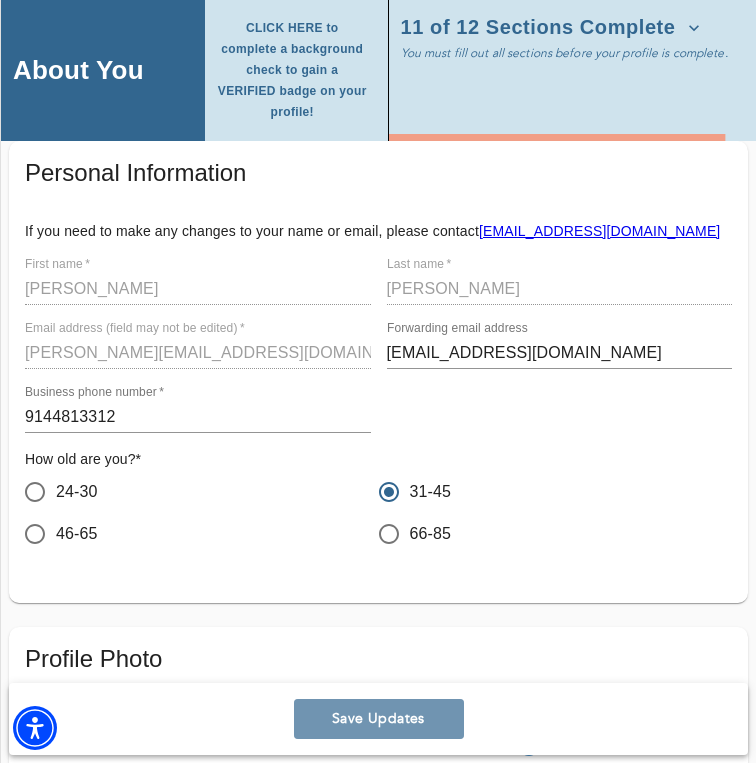 click on "Save Updates" at bounding box center (379, 719) 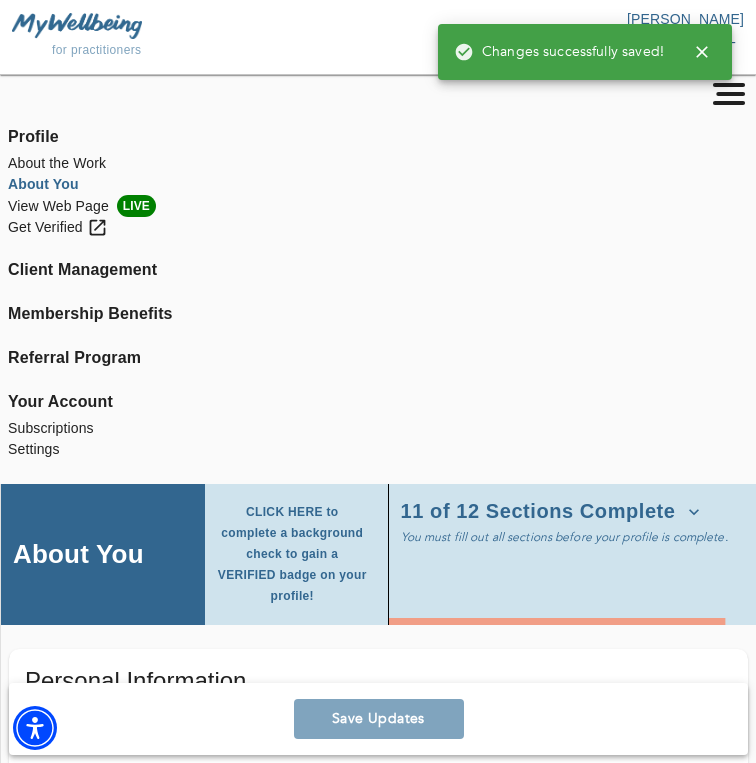 scroll, scrollTop: 0, scrollLeft: 0, axis: both 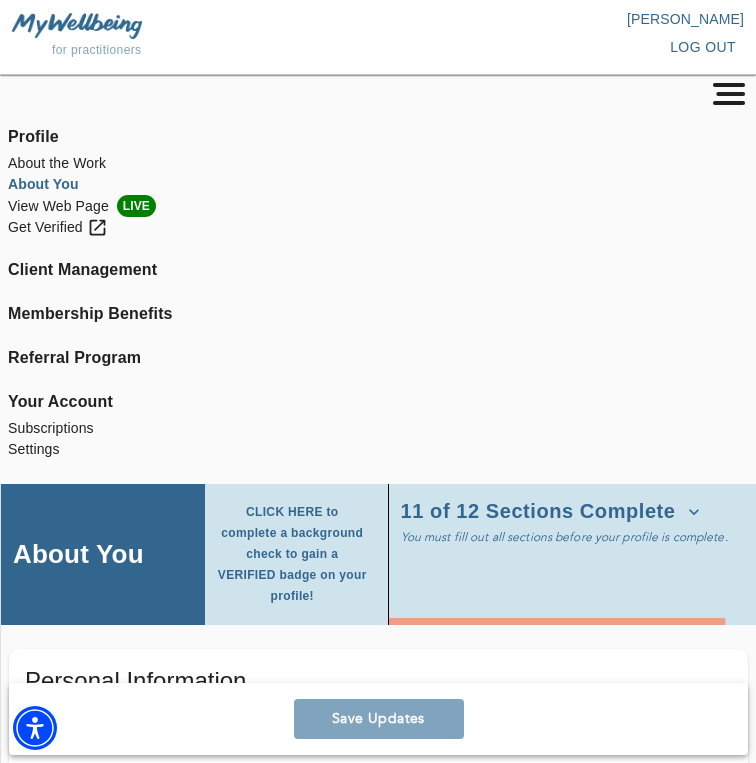click on "log out" at bounding box center [703, 47] 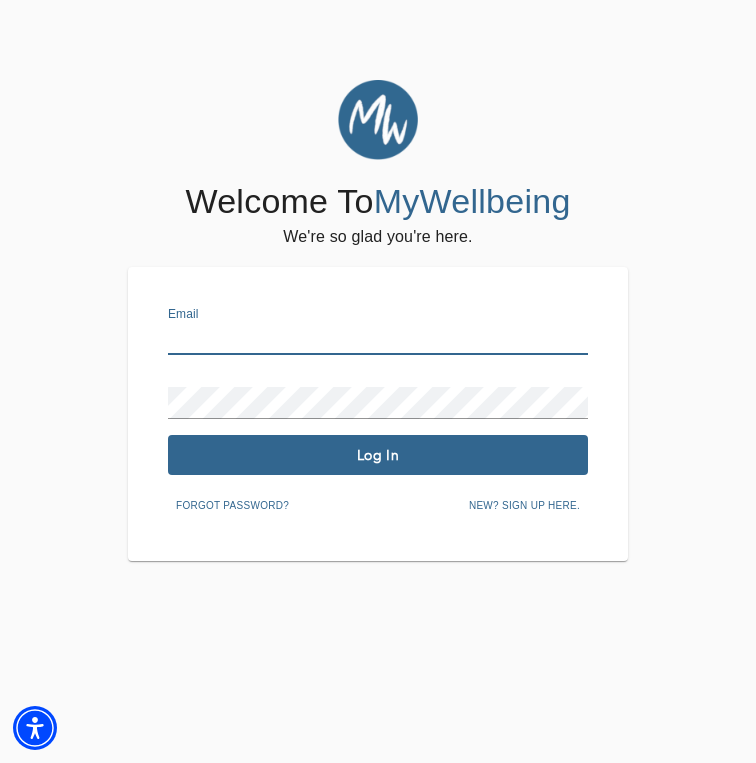 type on "[PERSON_NAME][EMAIL_ADDRESS][DOMAIN_NAME]" 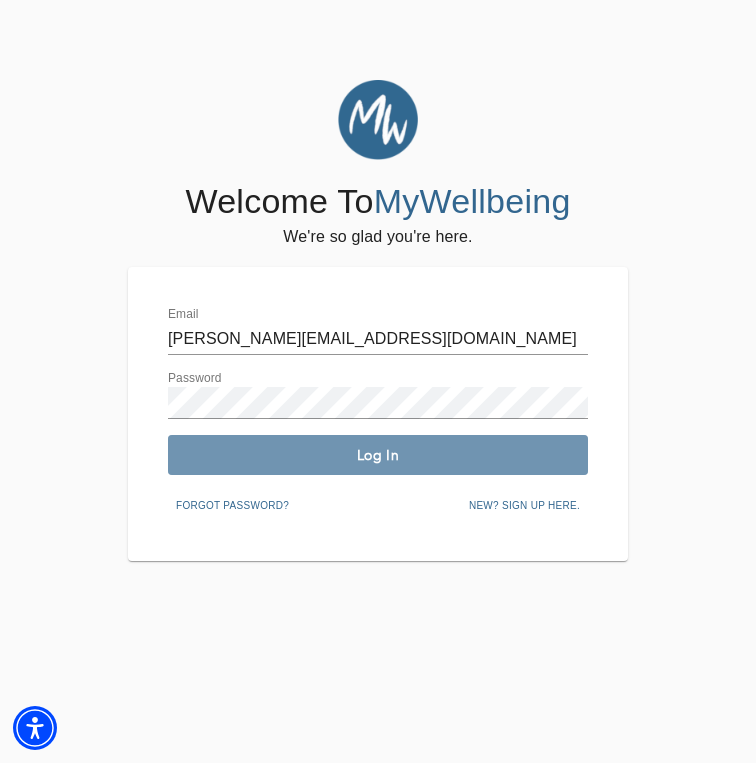 click on "Log In" at bounding box center (378, 455) 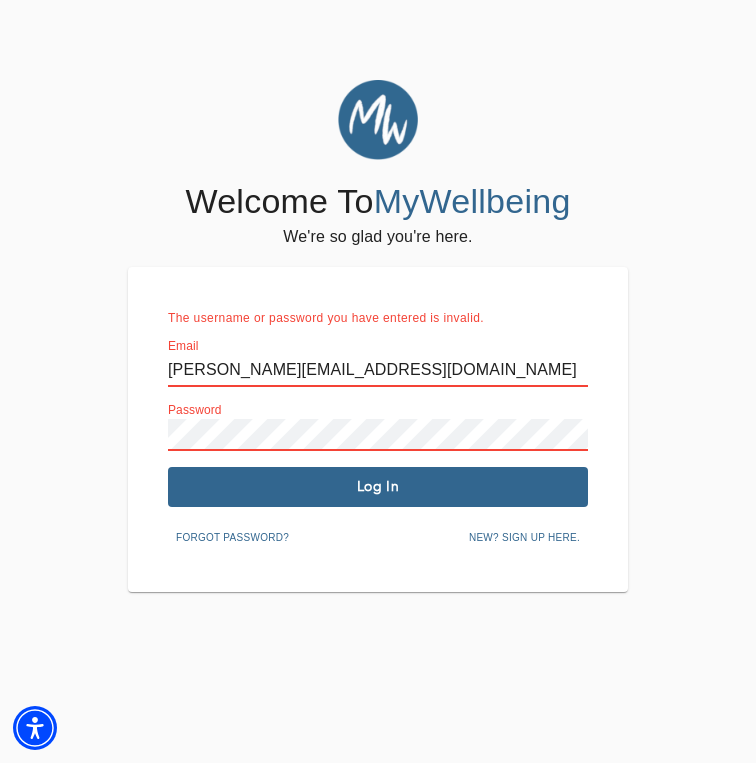 click on "Password" at bounding box center [378, 427] 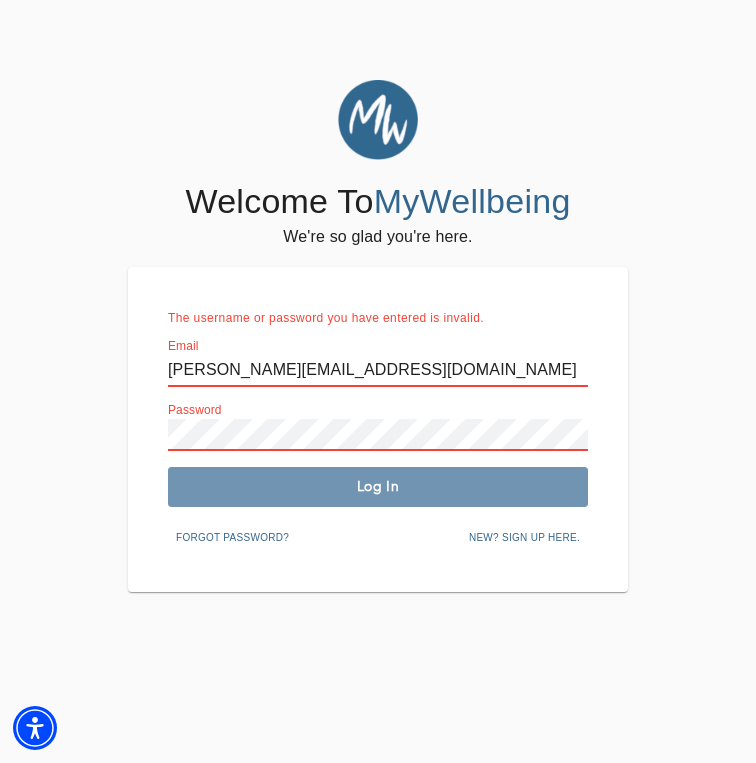 click on "Log In" at bounding box center [378, 486] 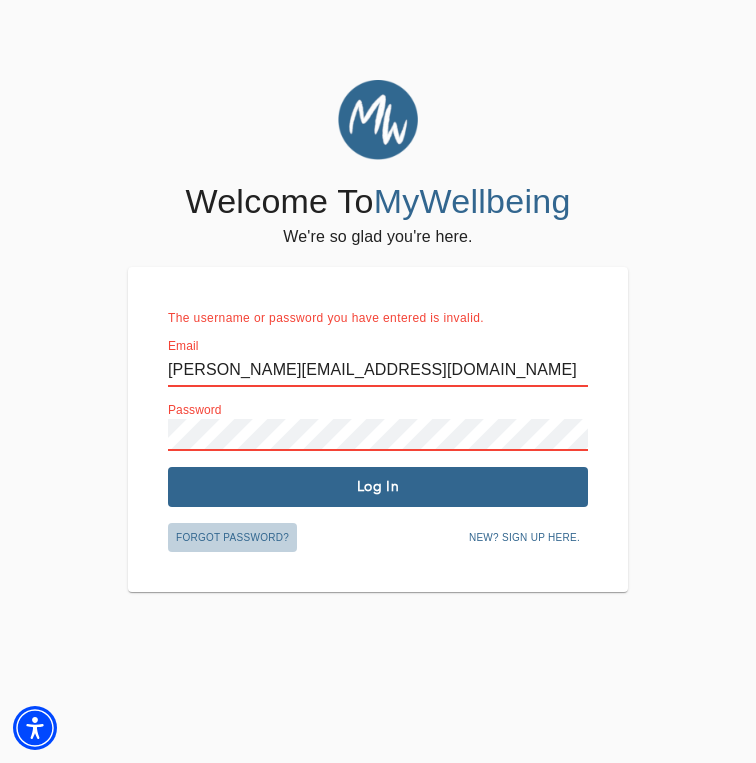 click on "Forgot password?" at bounding box center (232, 538) 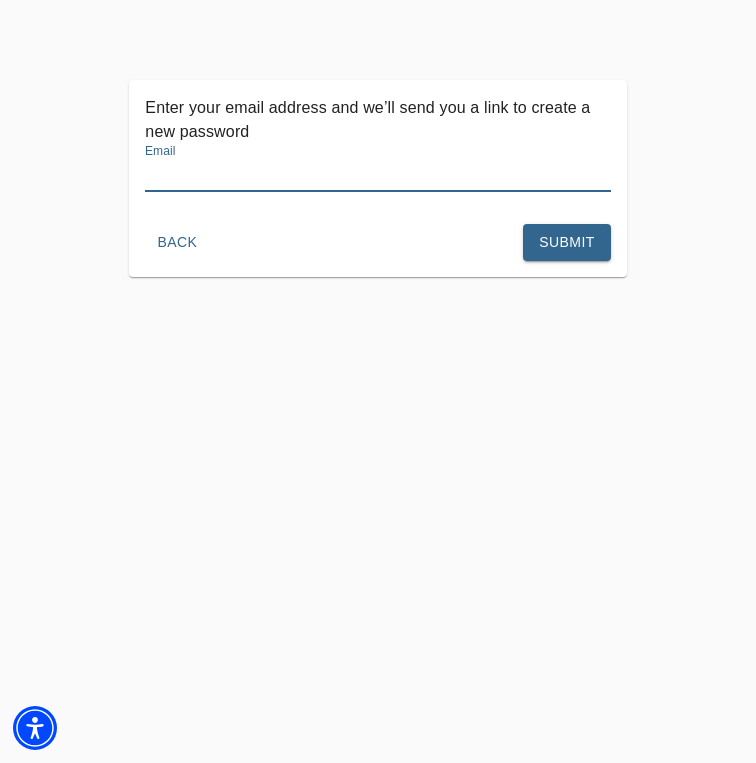 click at bounding box center (377, 176) 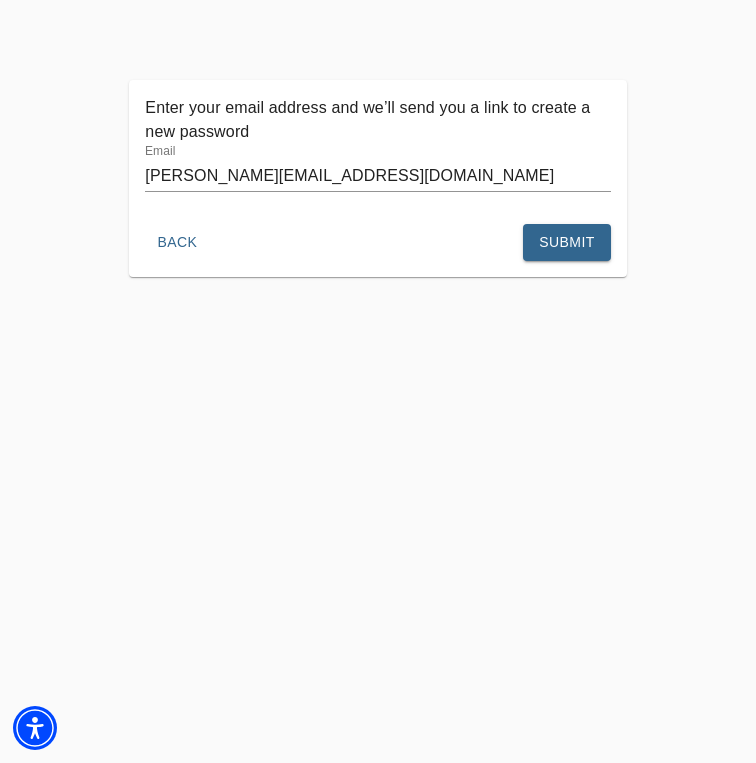 click on "Submit" at bounding box center (566, 242) 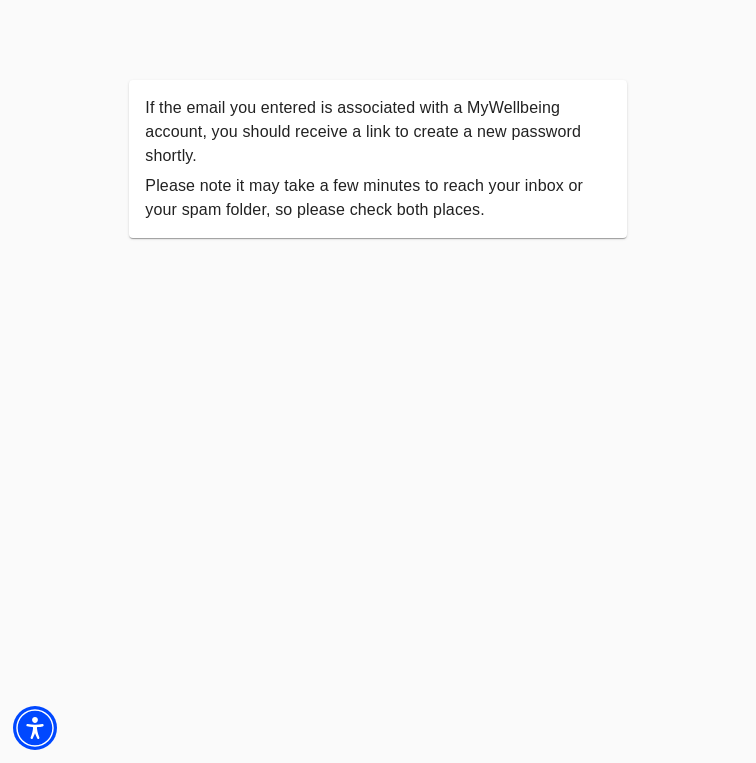 click on "If the email you entered is associated with a MyWellbeing account, you should receive a link to create a new password shortly." at bounding box center [377, 132] 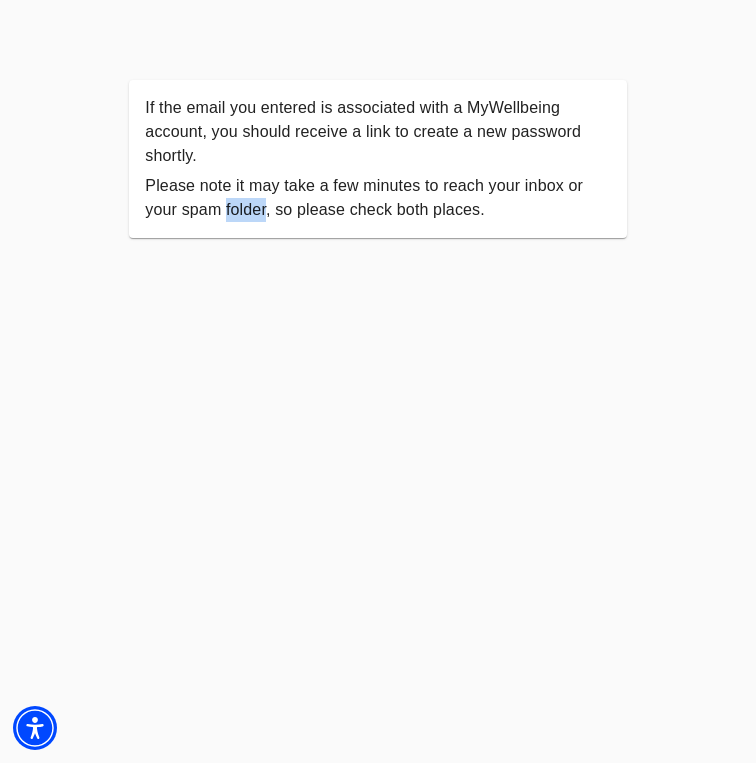 click on "Please note it may take a few minutes to reach your inbox or your spam folder, so please check both places." at bounding box center (377, 198) 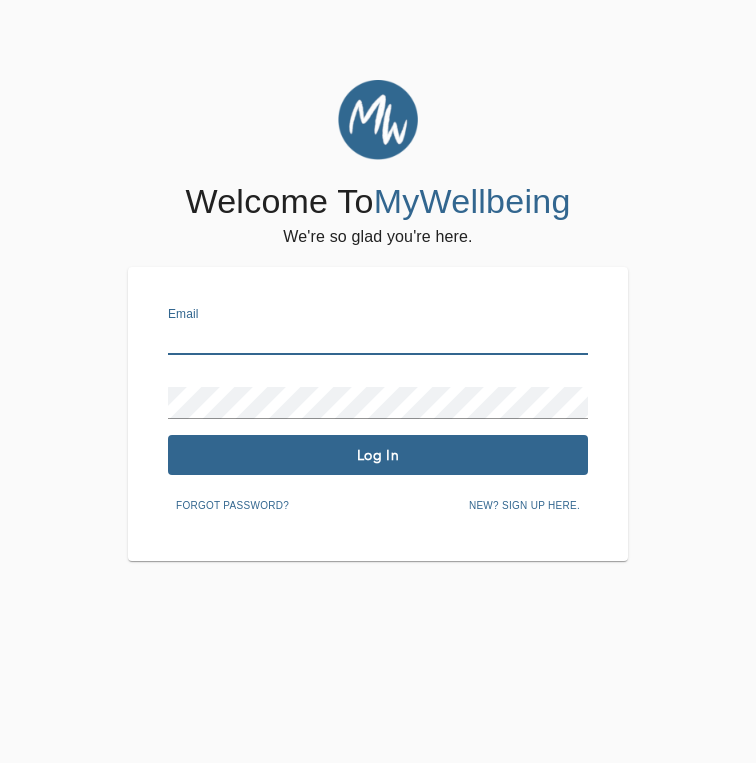 scroll, scrollTop: 0, scrollLeft: 0, axis: both 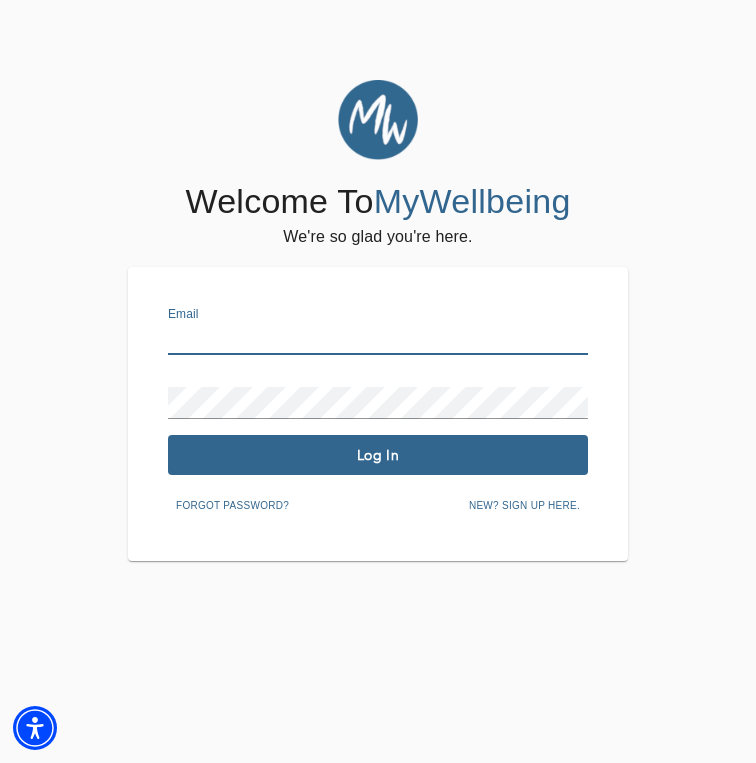 type on "[PERSON_NAME][EMAIL_ADDRESS][DOMAIN_NAME]" 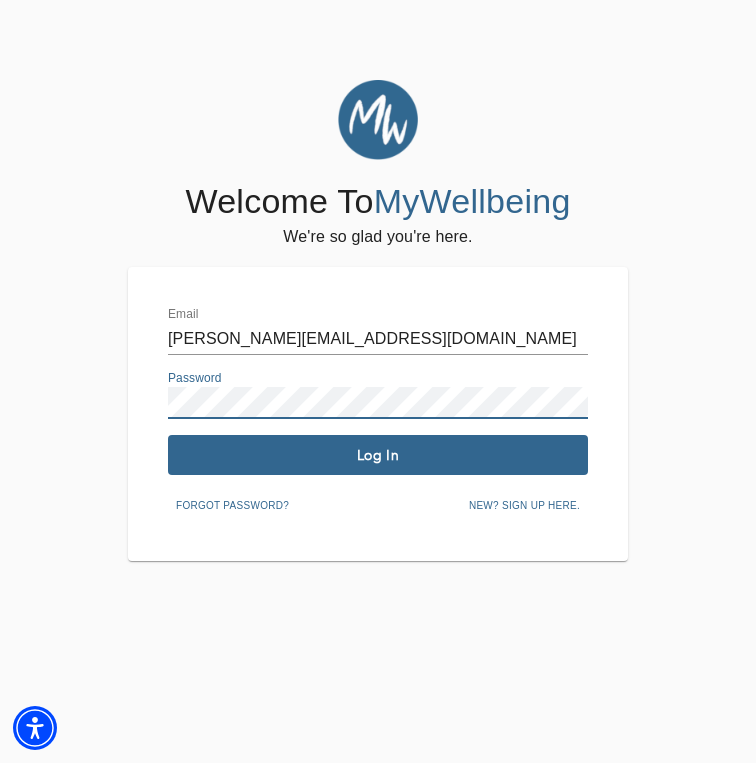 click on "Log In" at bounding box center [378, 455] 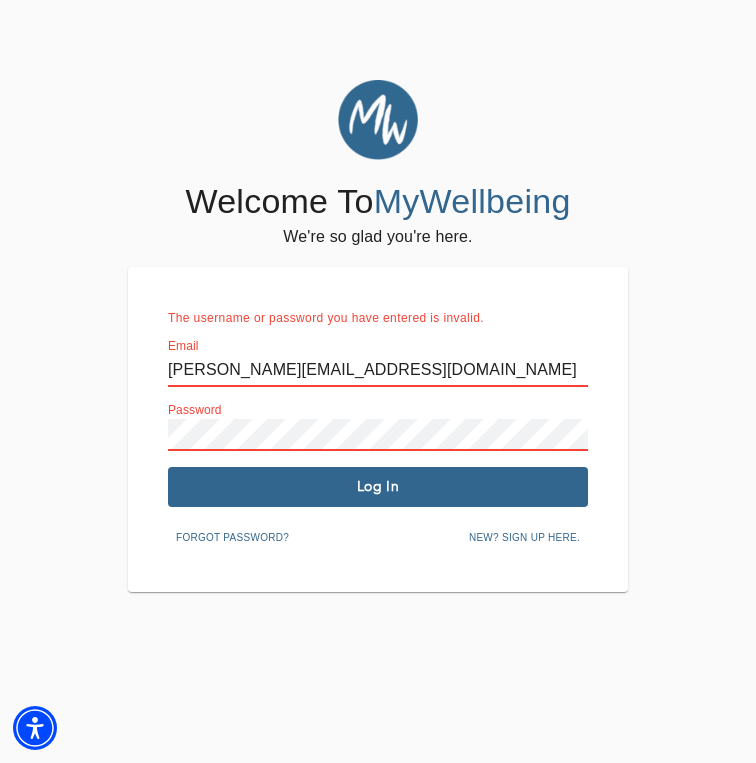 click on "[PERSON_NAME][EMAIL_ADDRESS][DOMAIN_NAME]" at bounding box center [378, 371] 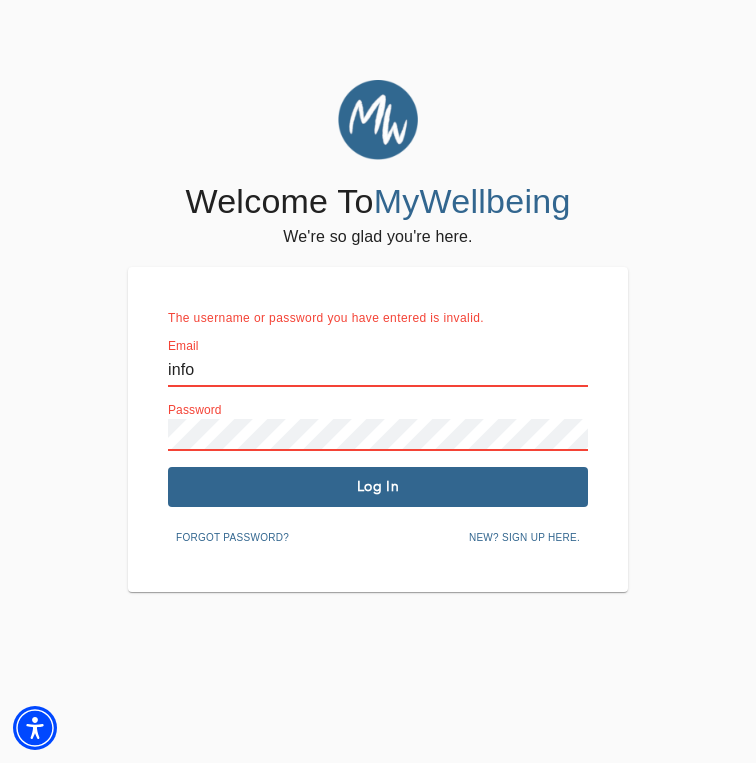 type on "[EMAIL_ADDRESS][DOMAIN_NAME]" 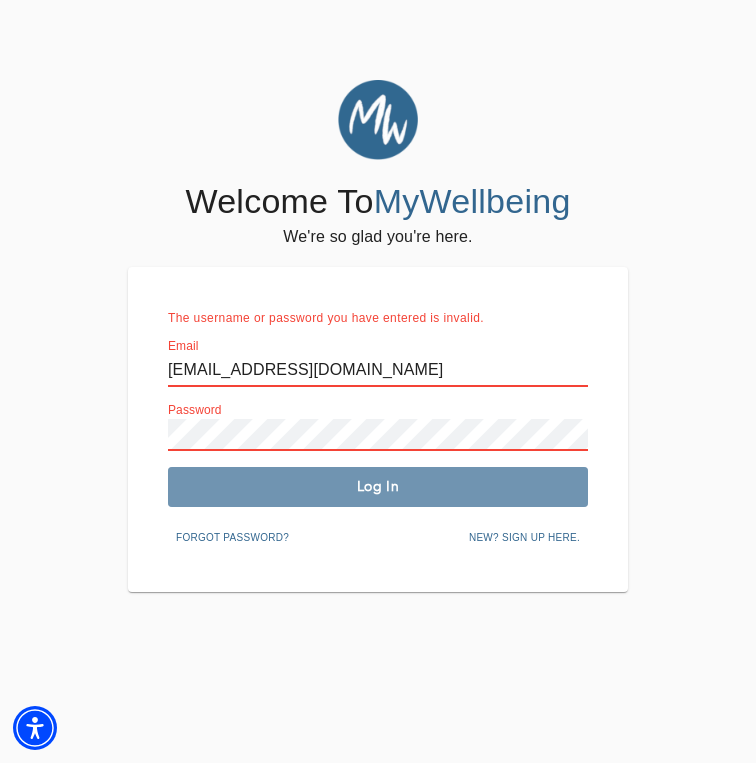 click on "Log In" at bounding box center [378, 486] 